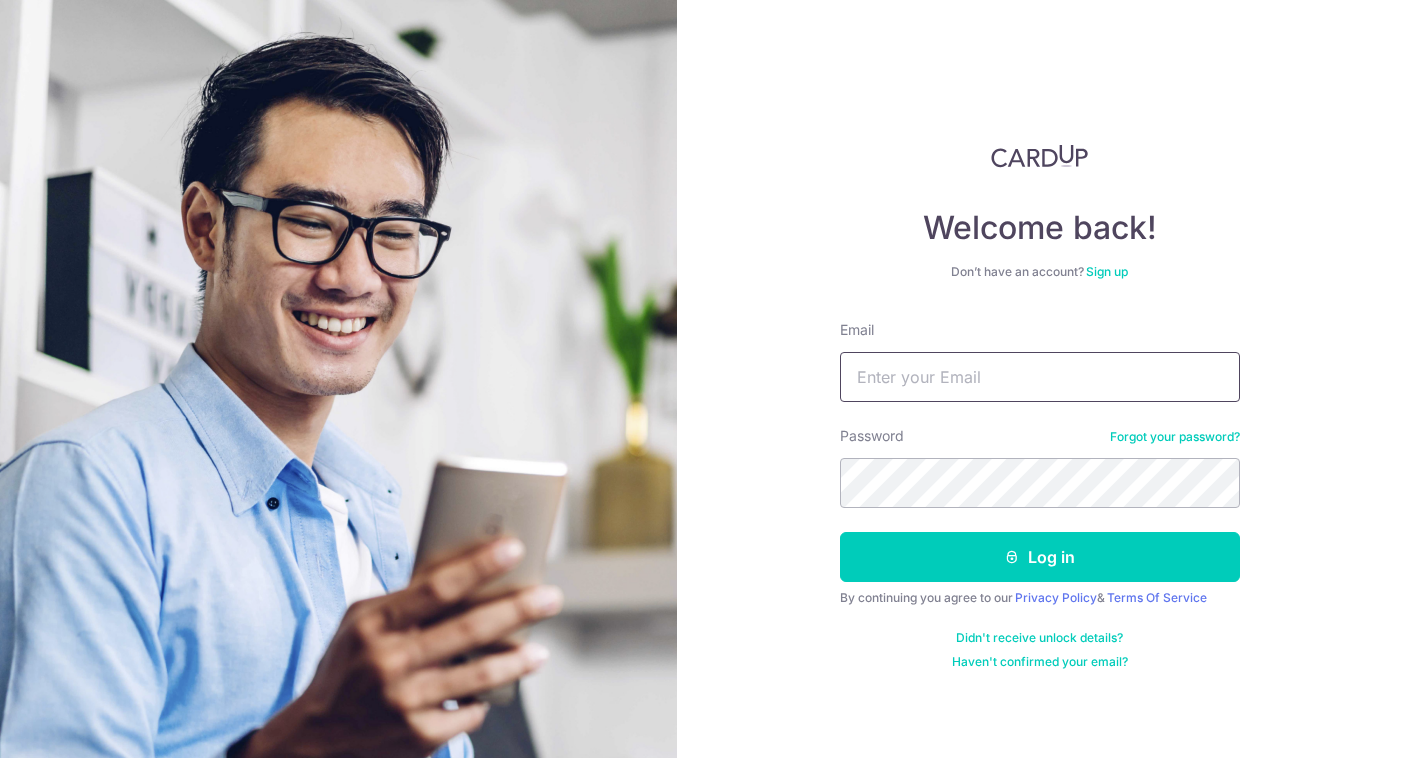 scroll, scrollTop: 0, scrollLeft: 0, axis: both 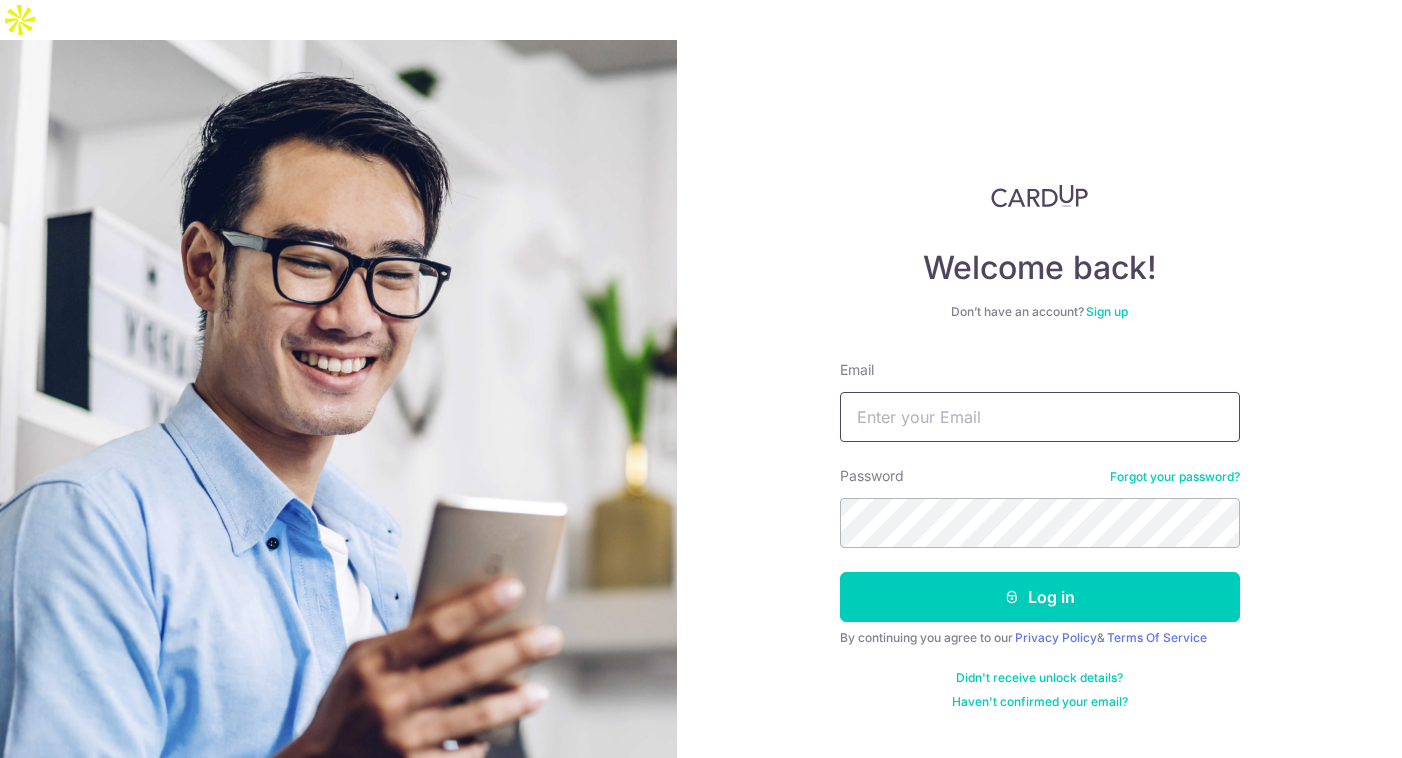 type on "[NAME]@[DOMAIN]" 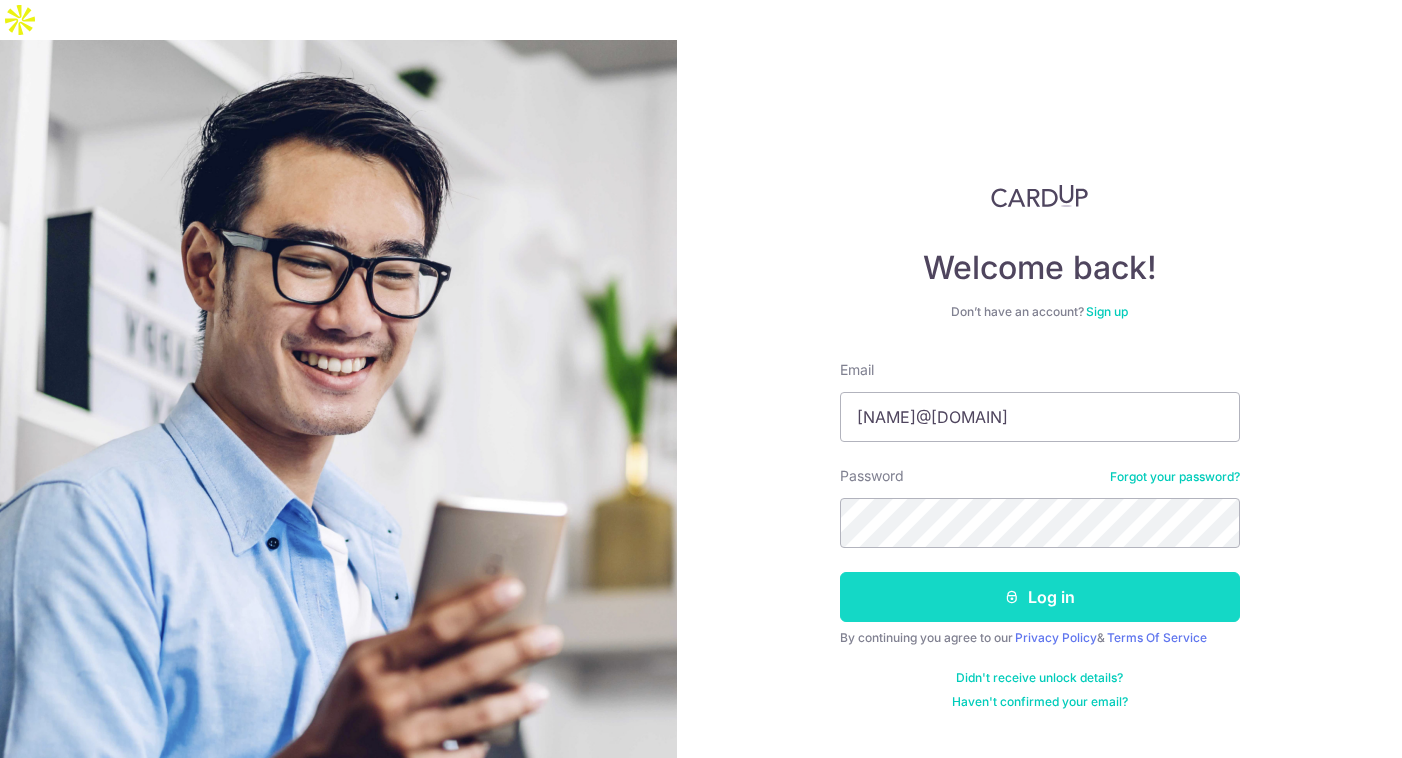 click on "Log in" at bounding box center [1040, 597] 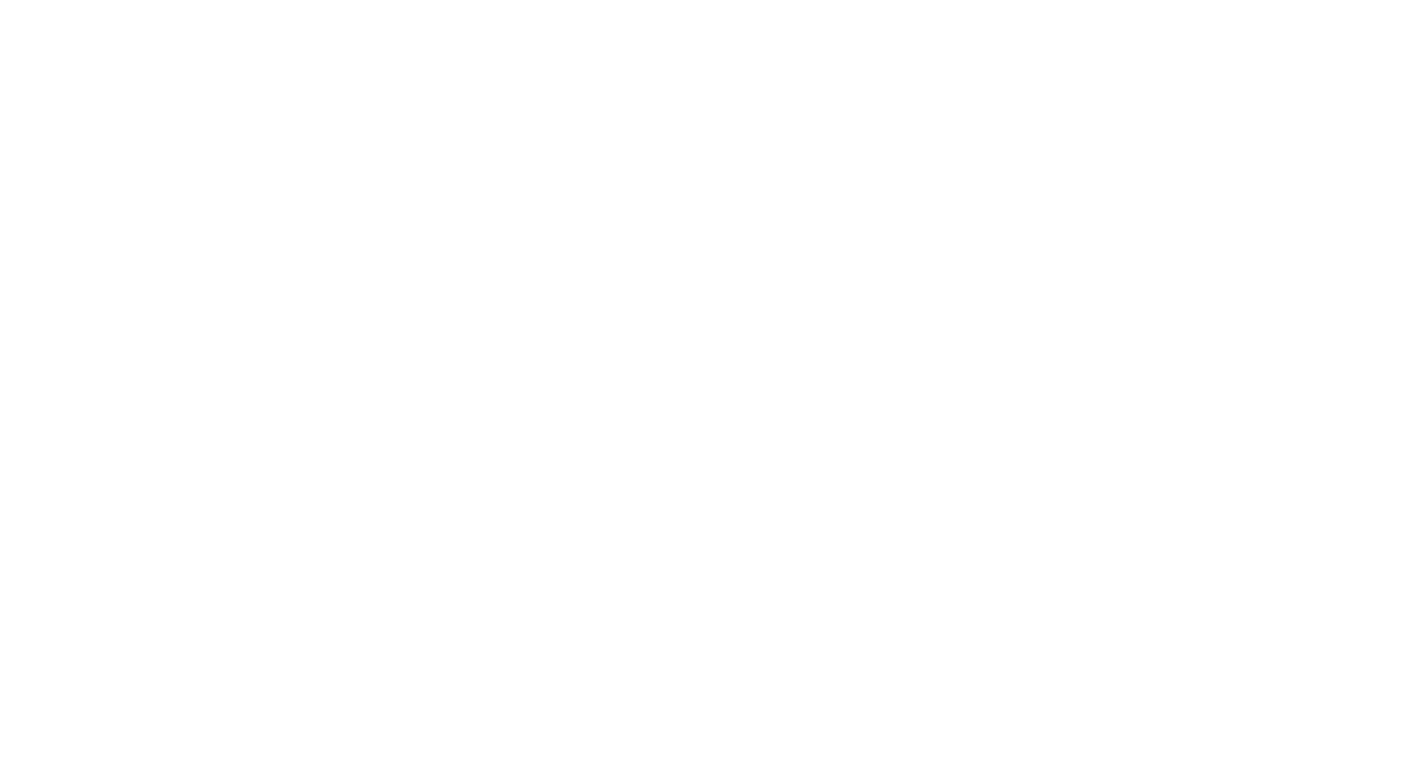 scroll, scrollTop: 0, scrollLeft: 0, axis: both 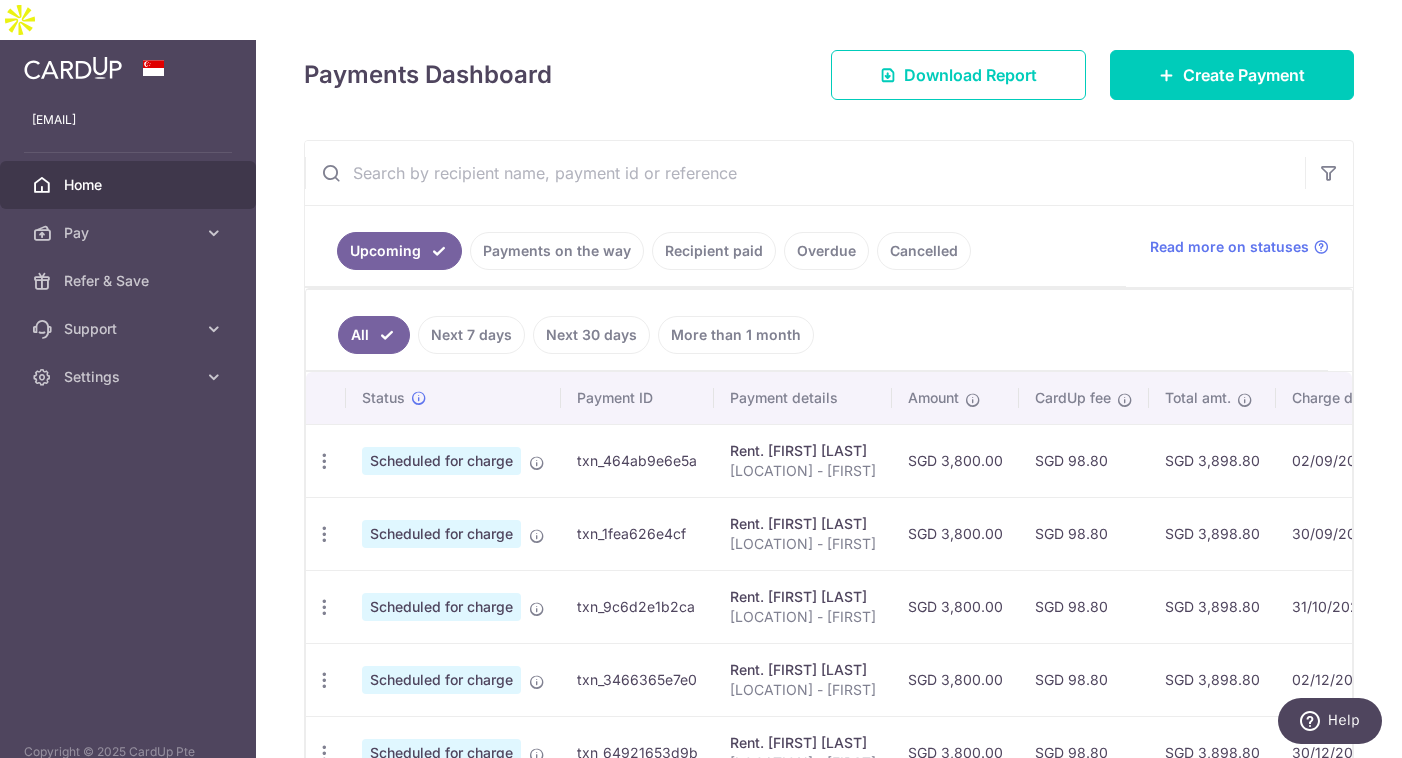 click on "Payments on the way" at bounding box center (557, 251) 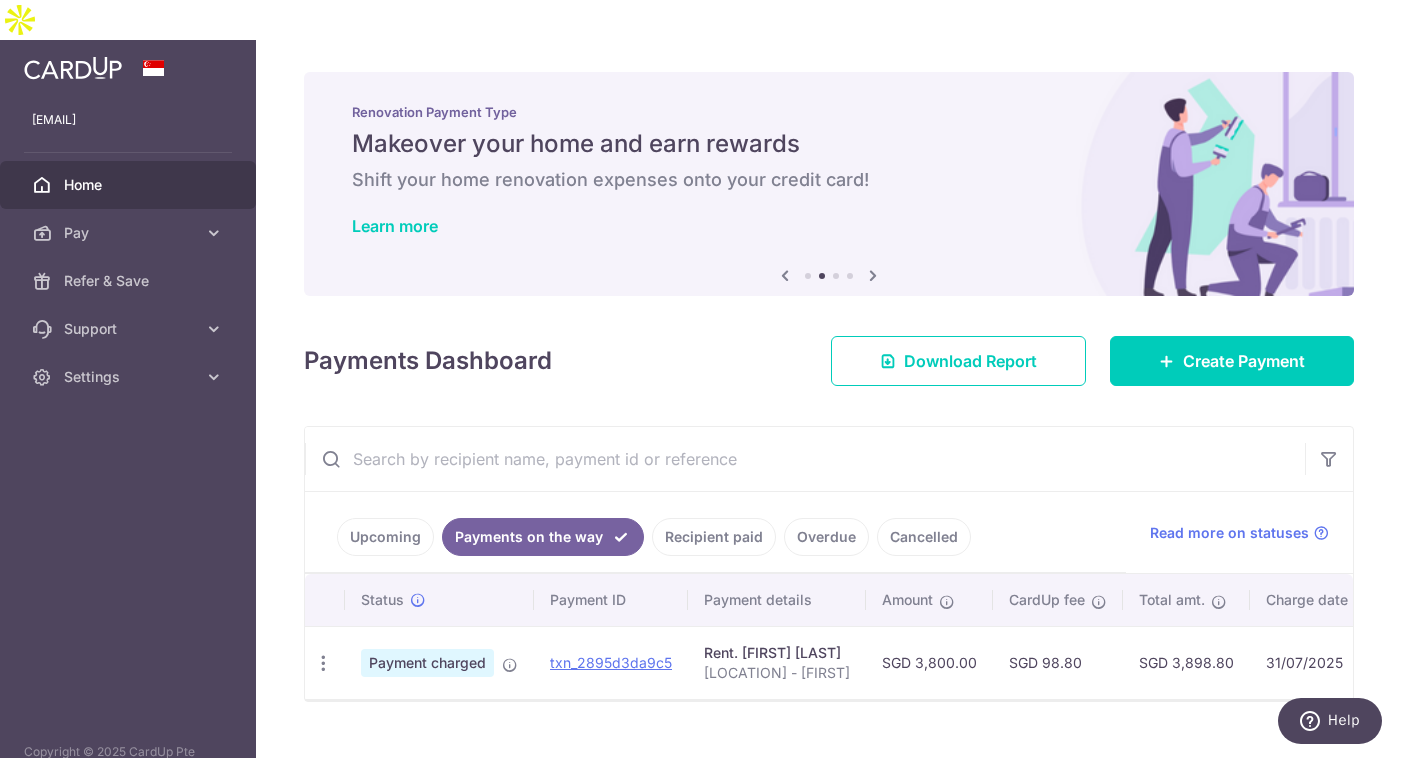 scroll, scrollTop: 0, scrollLeft: 0, axis: both 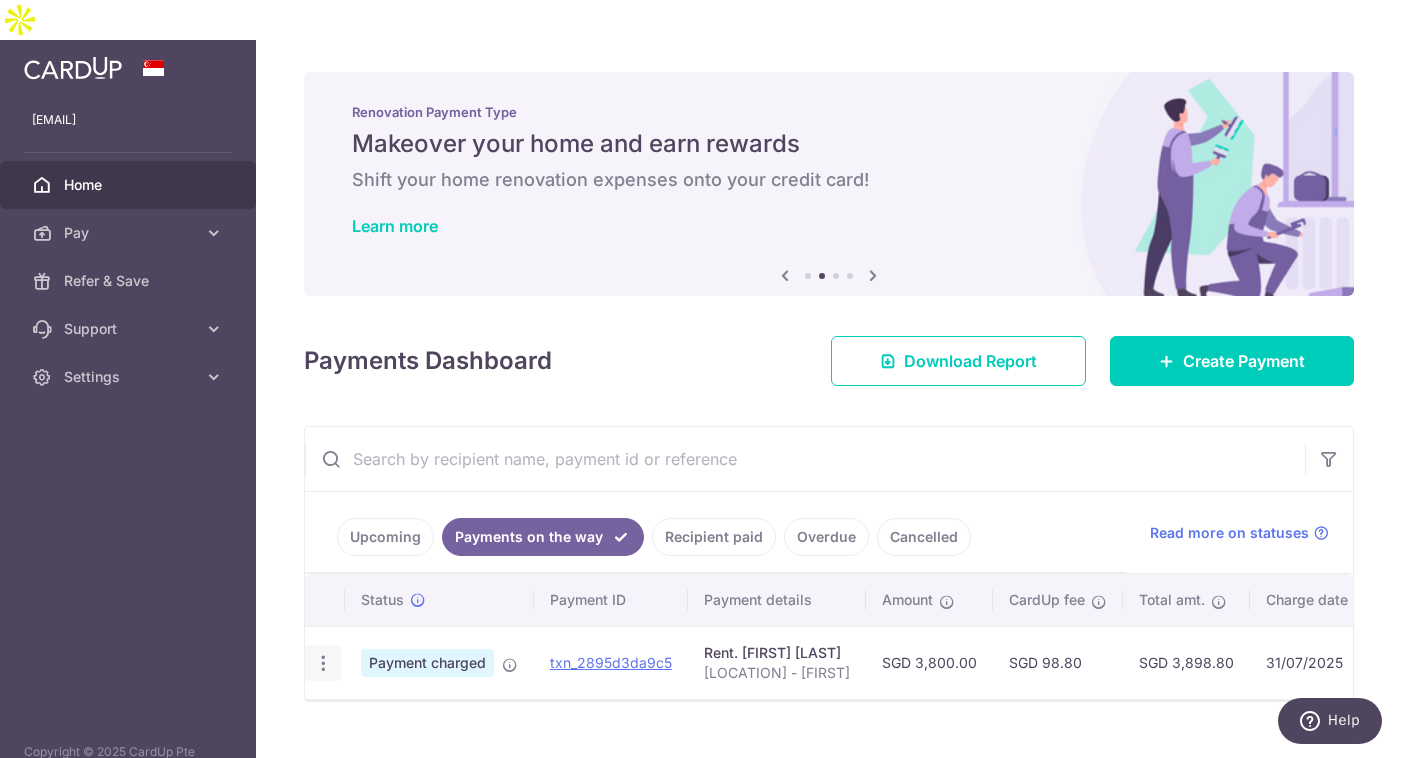 click on "PDF Receipt" at bounding box center [323, 663] 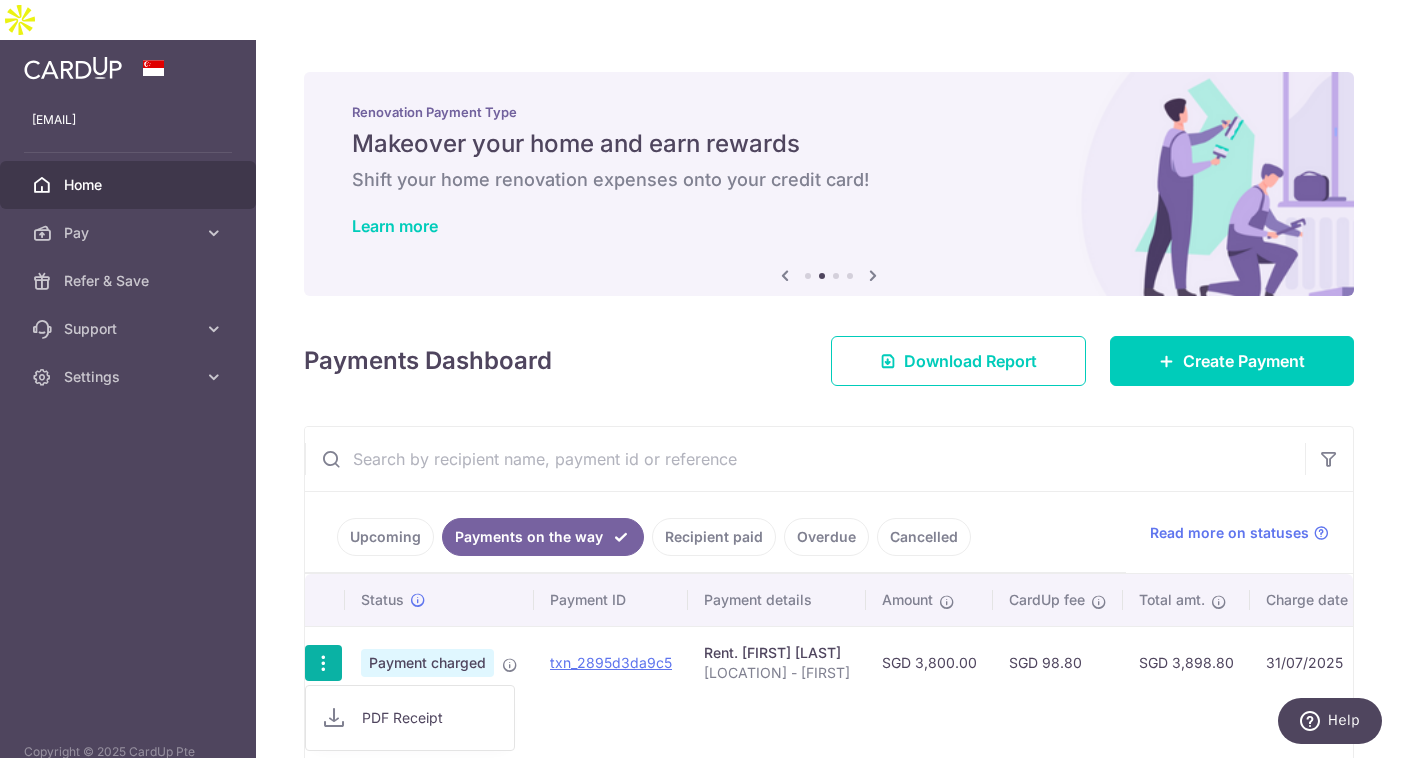 click on "Status
Payment ID
Payment details
Amount
CardUp fee
Total amt.
Charge date
Due date
Payment method
PDF Receipt
Payment charged
txn_2895d3da9c5
Rent. TEO WEI TING CLARISSE
GLOBAL VILLE - DANIELA
SGD 3,800.00
SGD 98.80
SGD 3,898.80
31/07/2025
05/08/2025
2006" at bounding box center (829, 674) 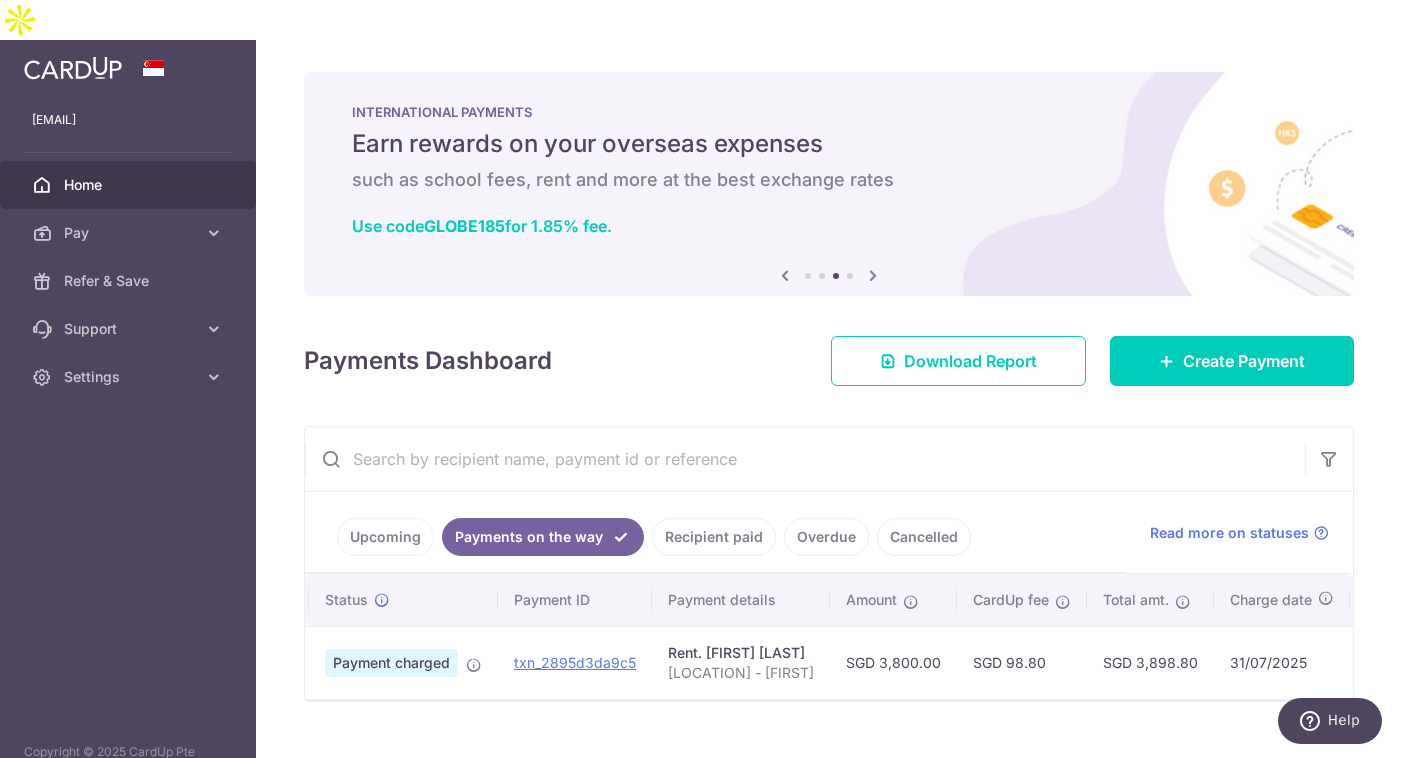 scroll, scrollTop: 0, scrollLeft: 0, axis: both 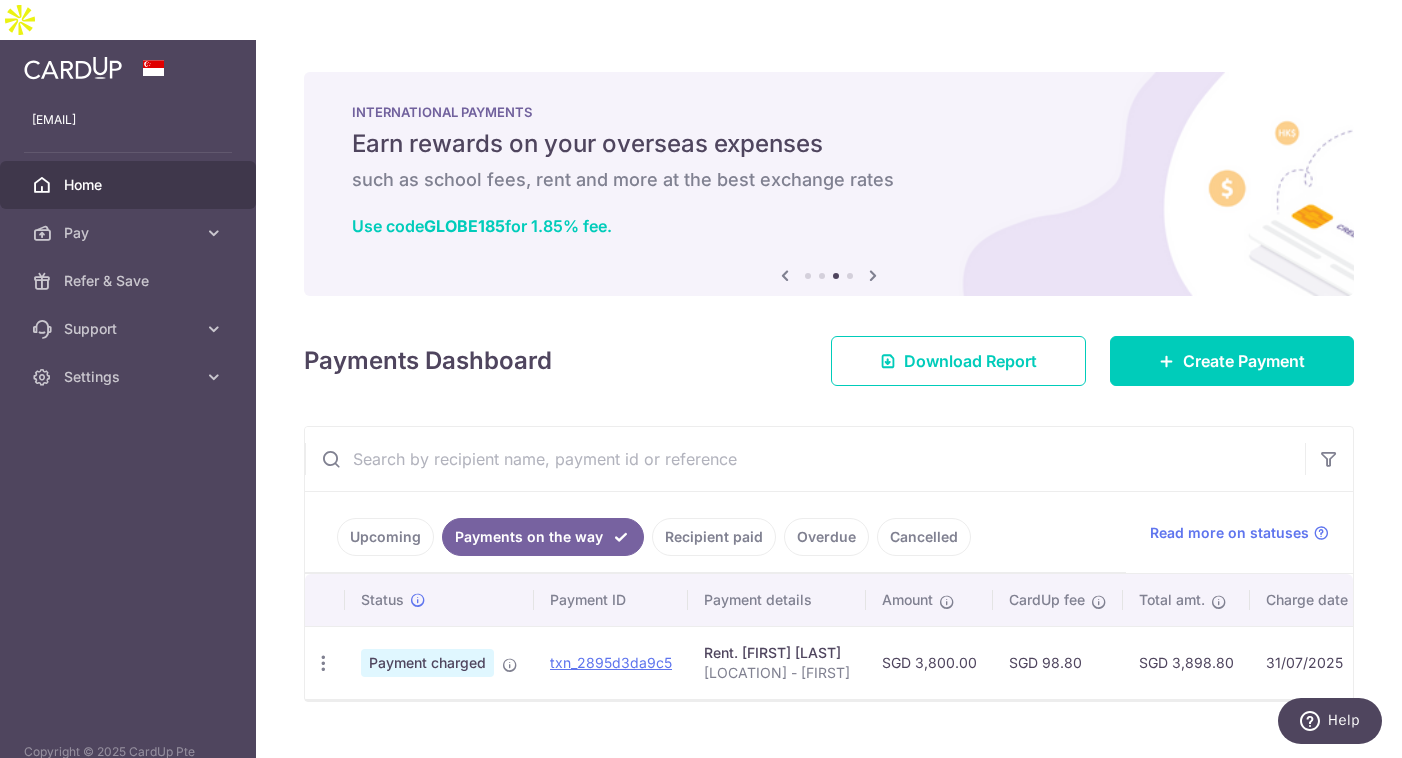 click on "Upcoming" at bounding box center [385, 537] 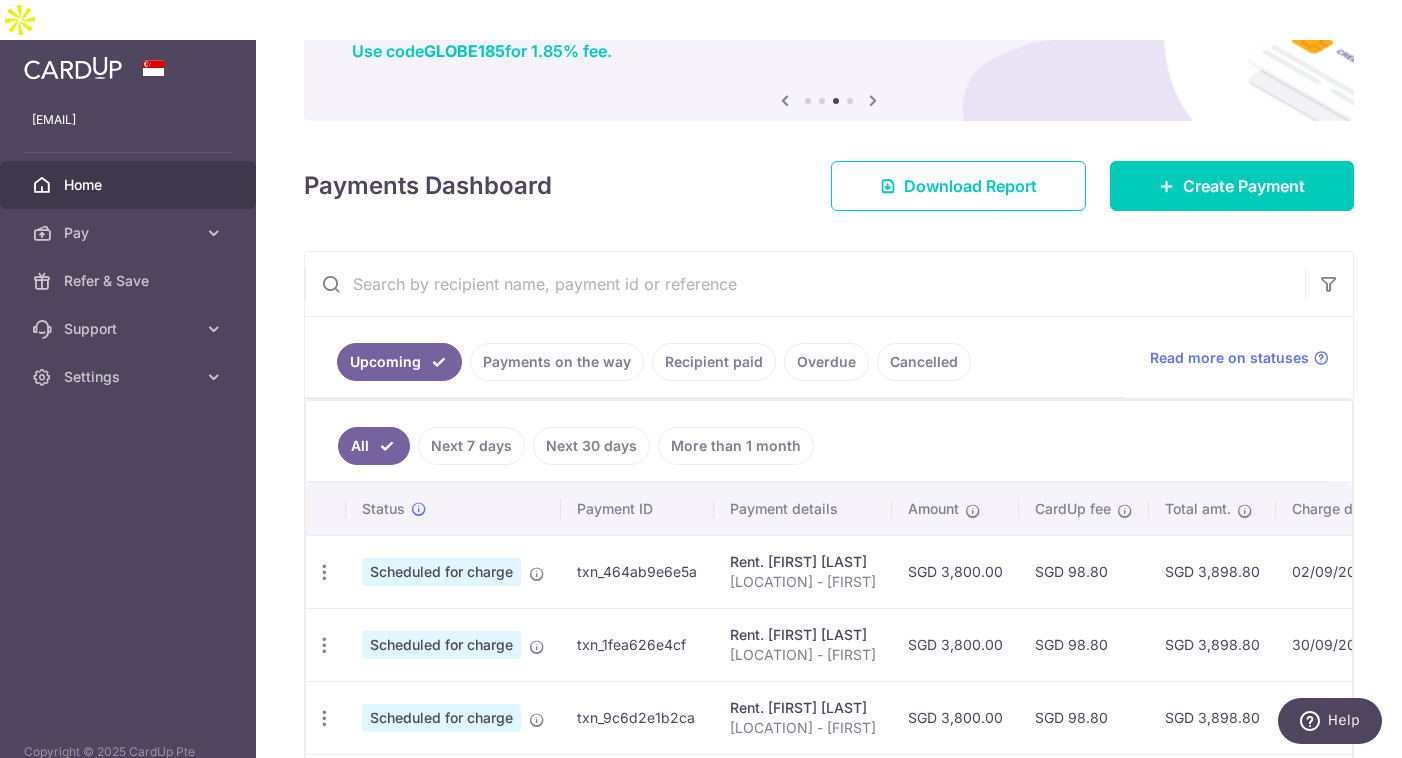 scroll, scrollTop: 234, scrollLeft: 0, axis: vertical 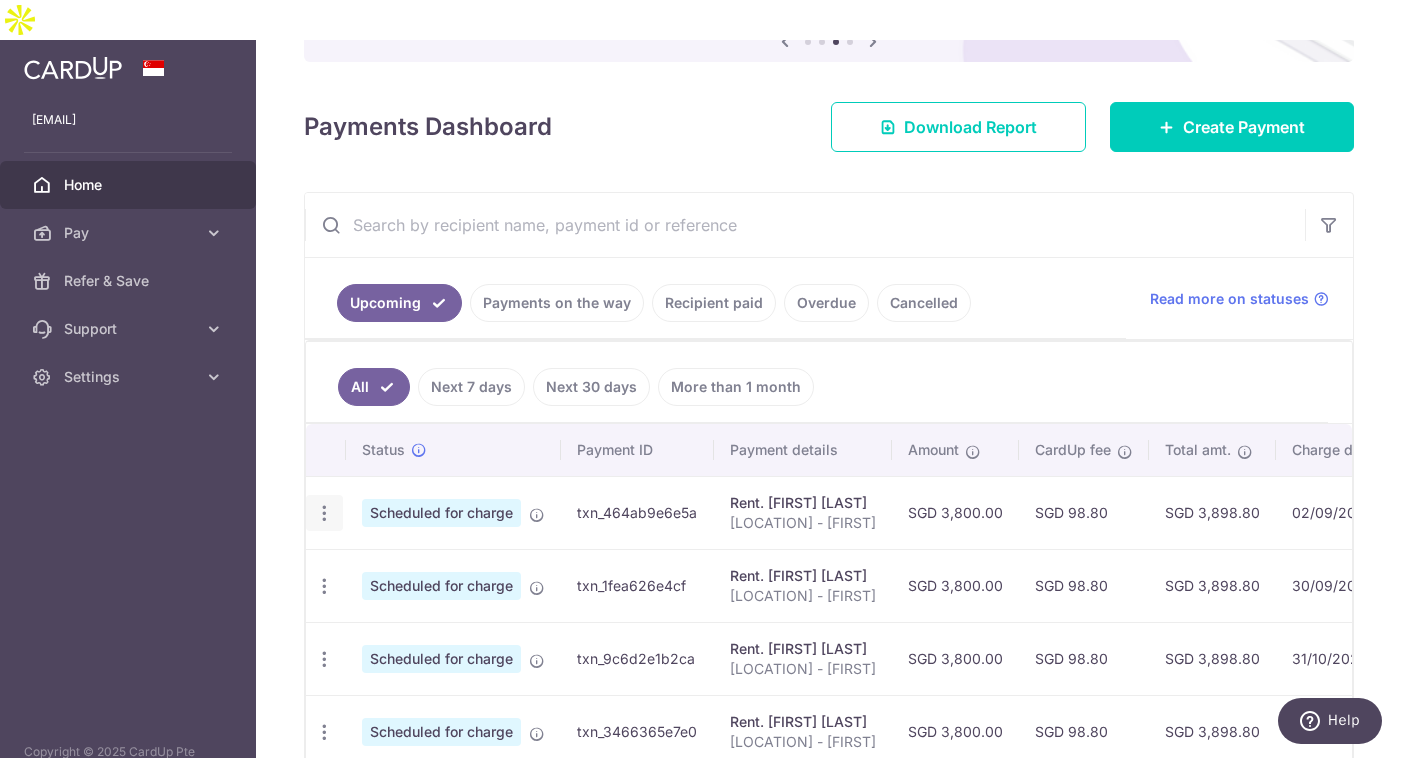 click at bounding box center [324, 513] 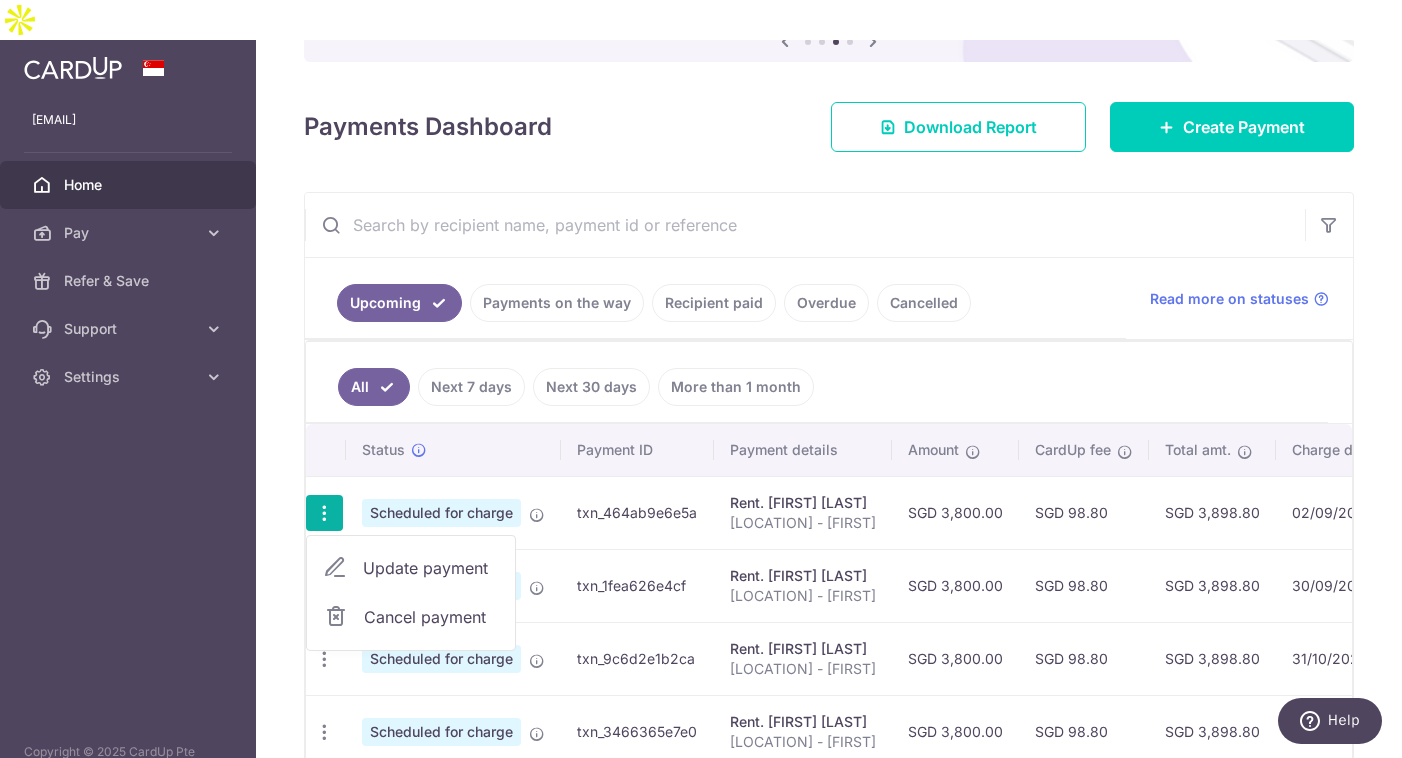 click on "Update payment" at bounding box center (431, 568) 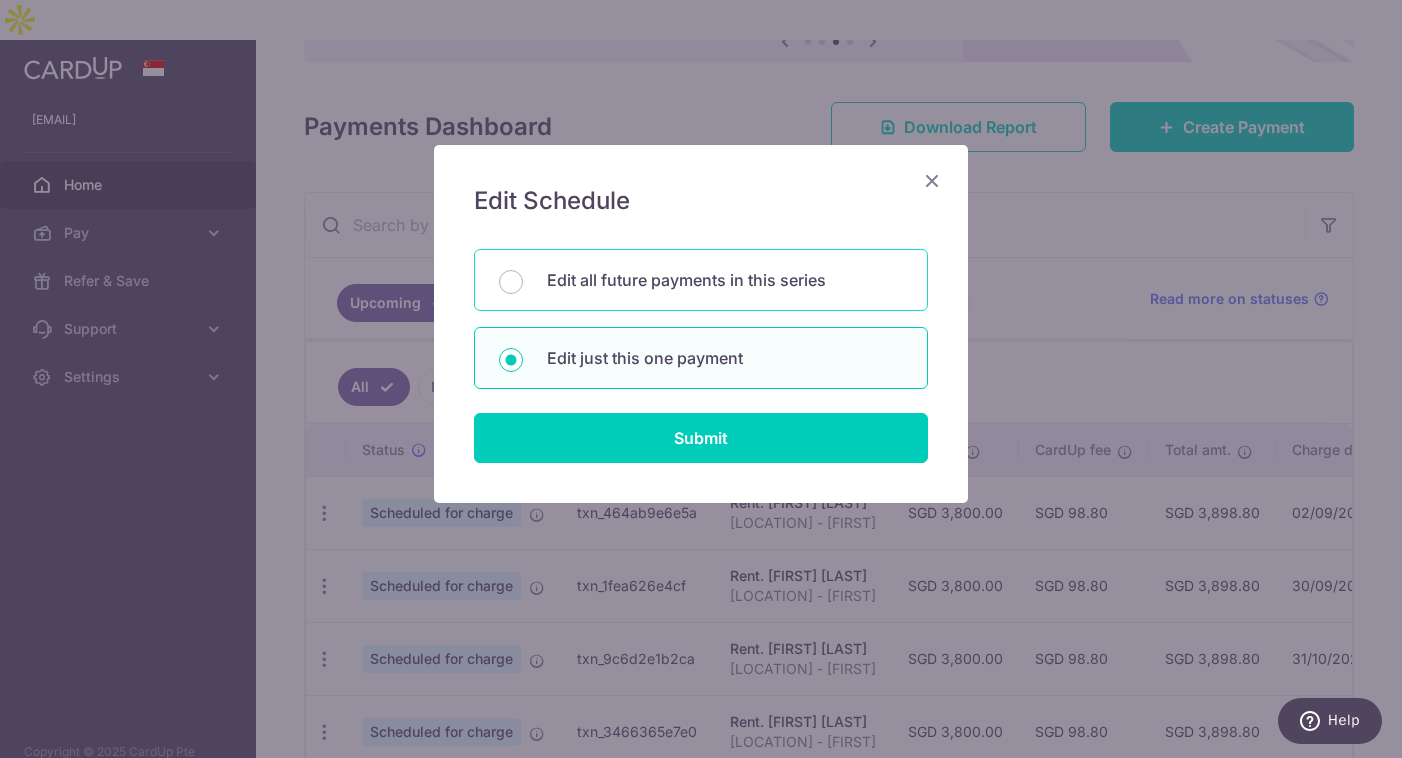 click on "Edit all future payments in this series" at bounding box center [725, 280] 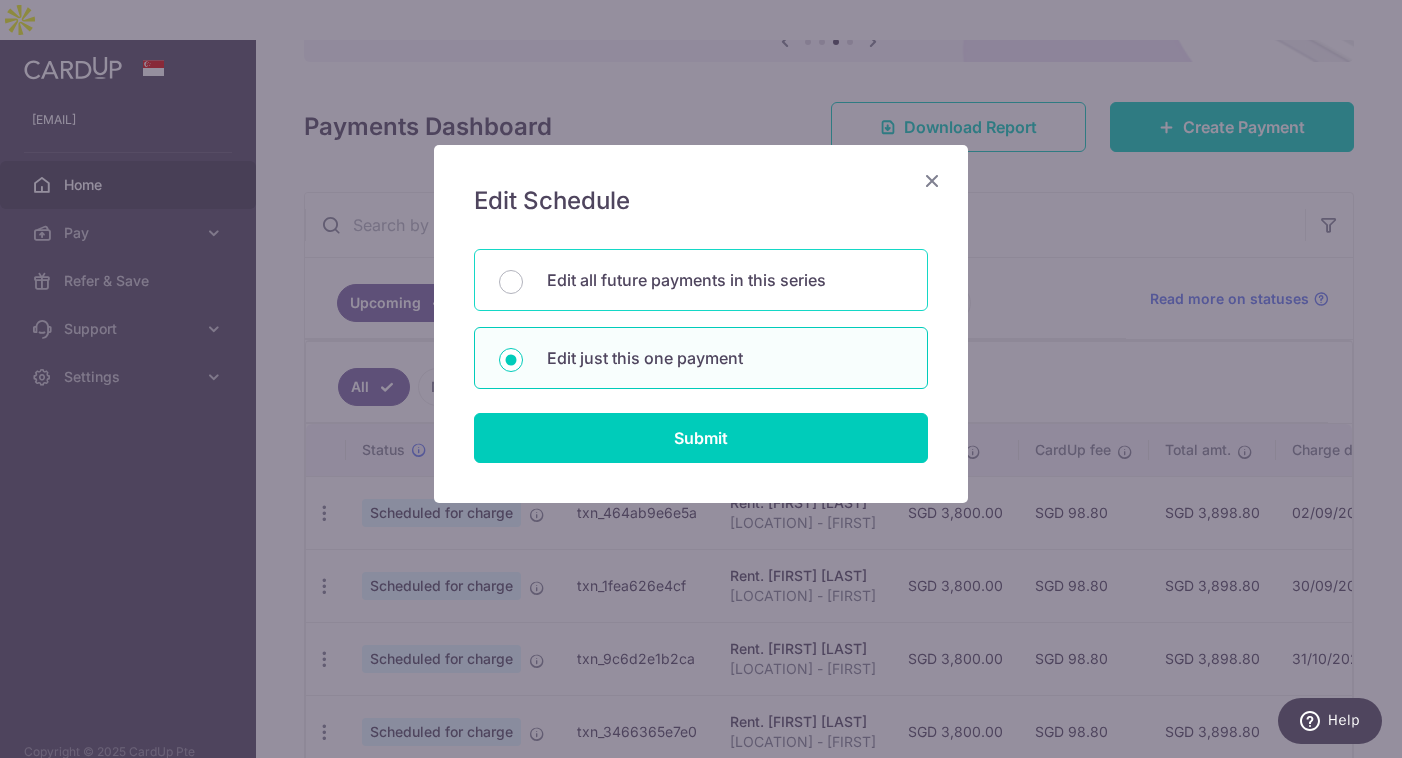 click on "Edit all future payments in this series" at bounding box center [511, 282] 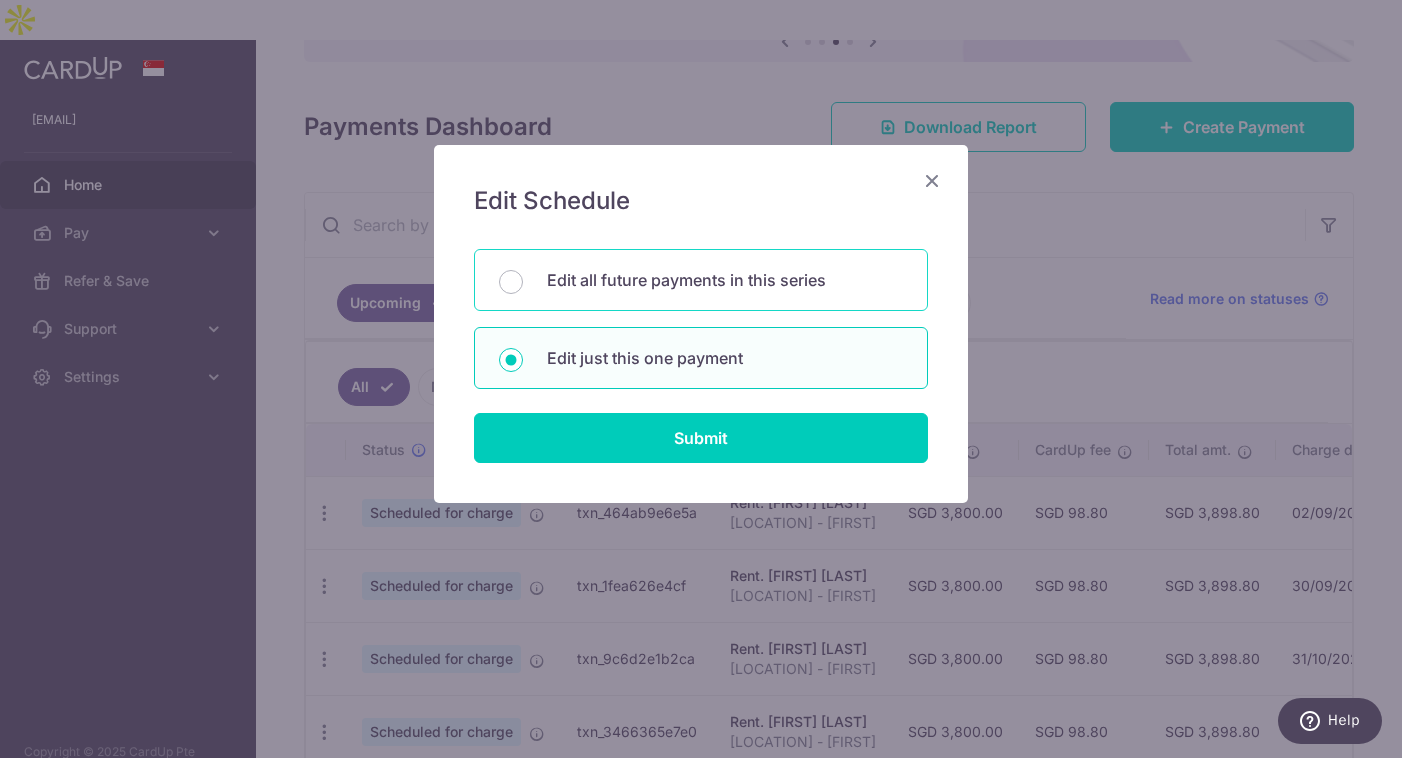 radio on "true" 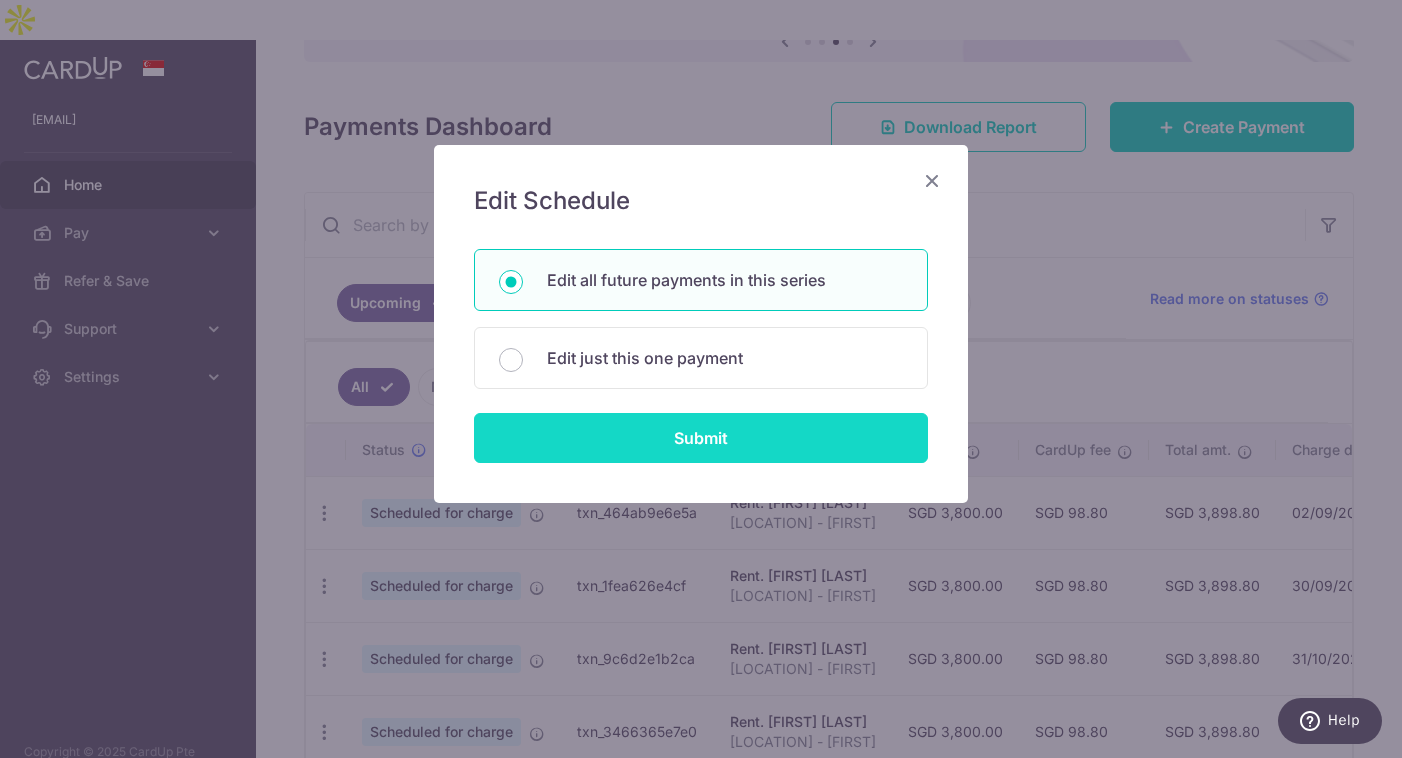 click on "Submit" at bounding box center [701, 438] 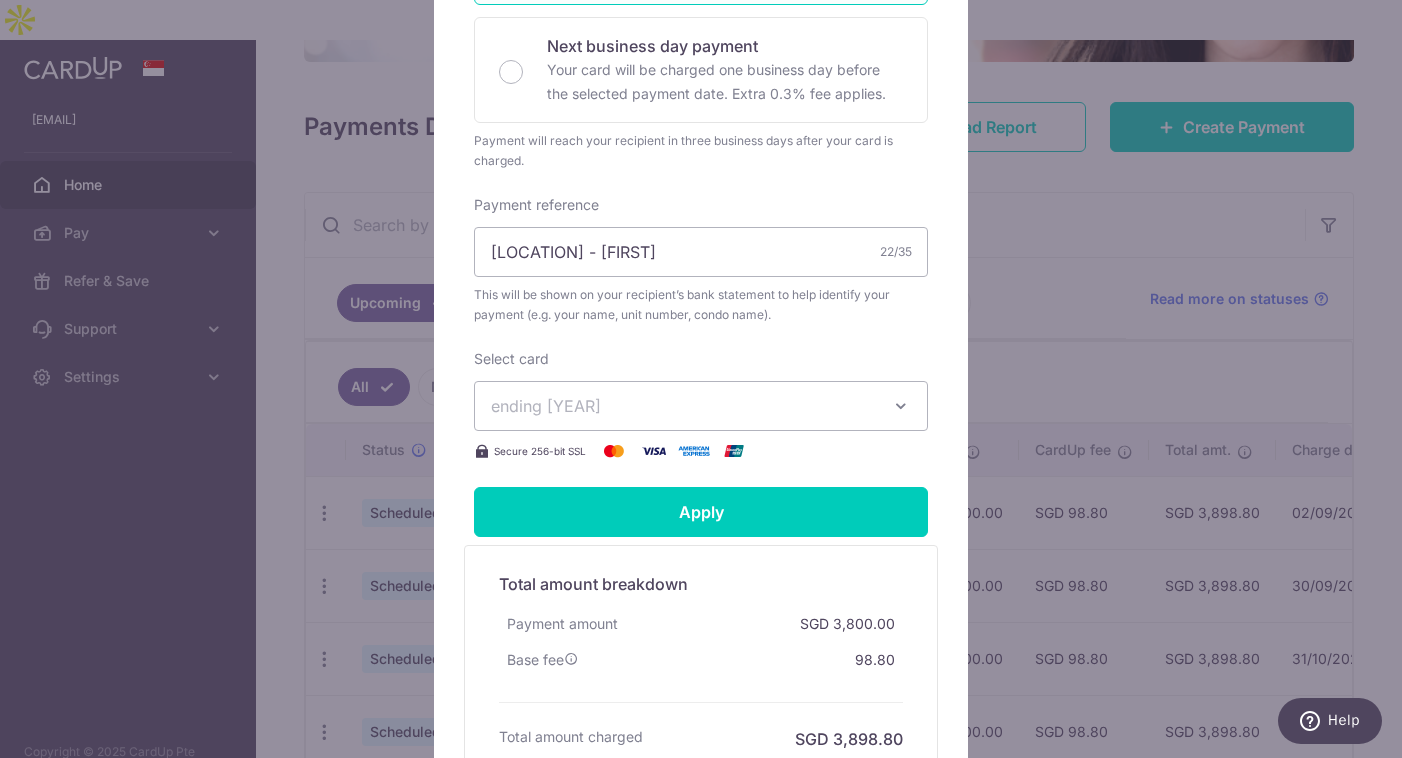 scroll, scrollTop: 552, scrollLeft: 0, axis: vertical 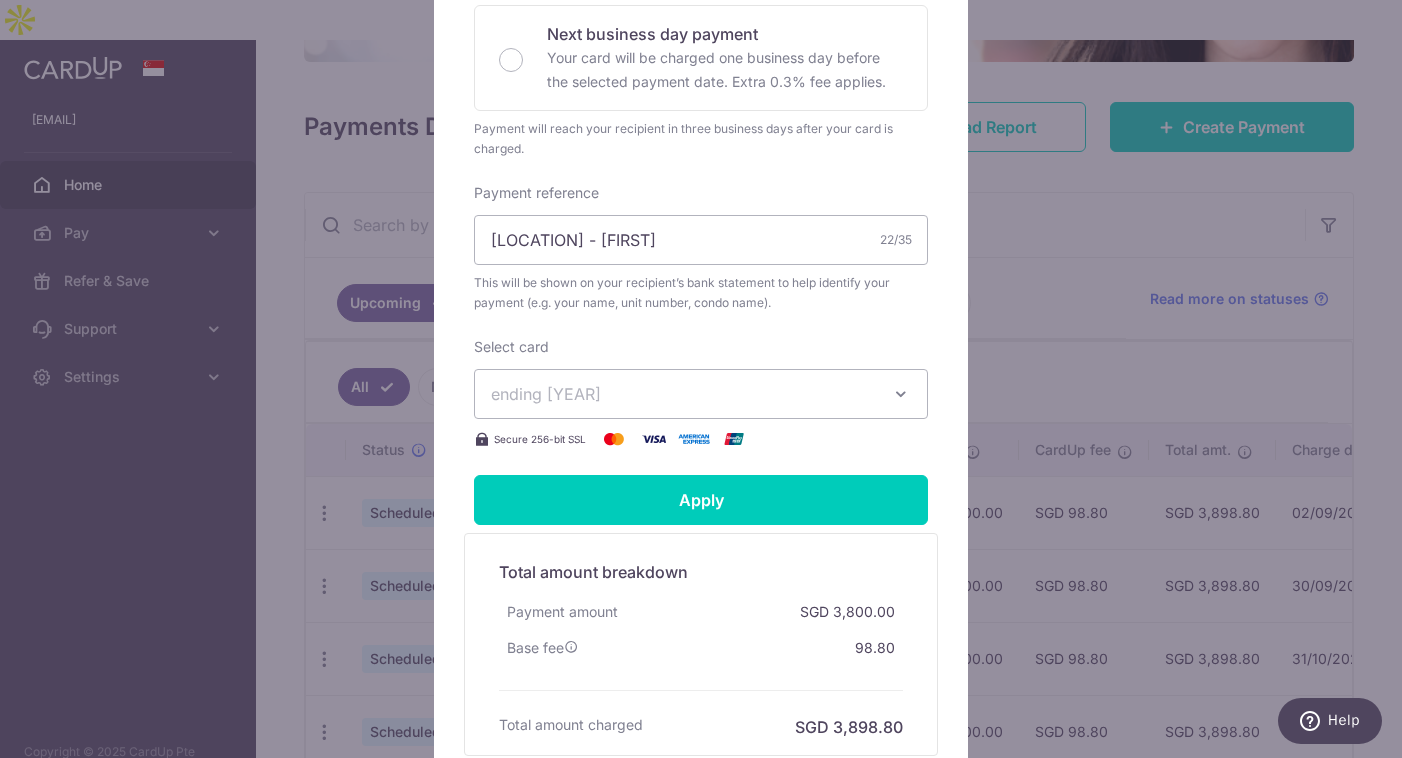 click on "ending 2006" at bounding box center (683, 394) 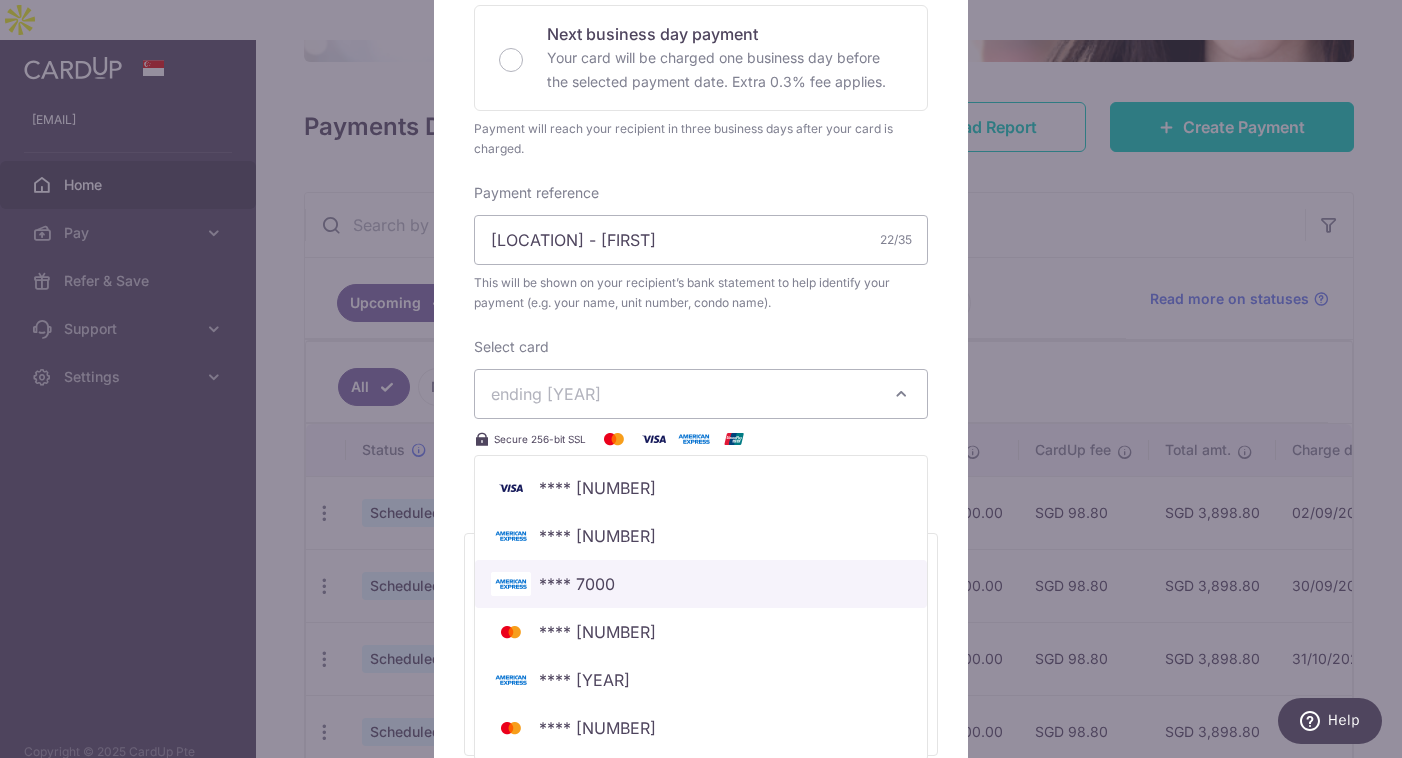 click on "**** 7000" at bounding box center [701, 584] 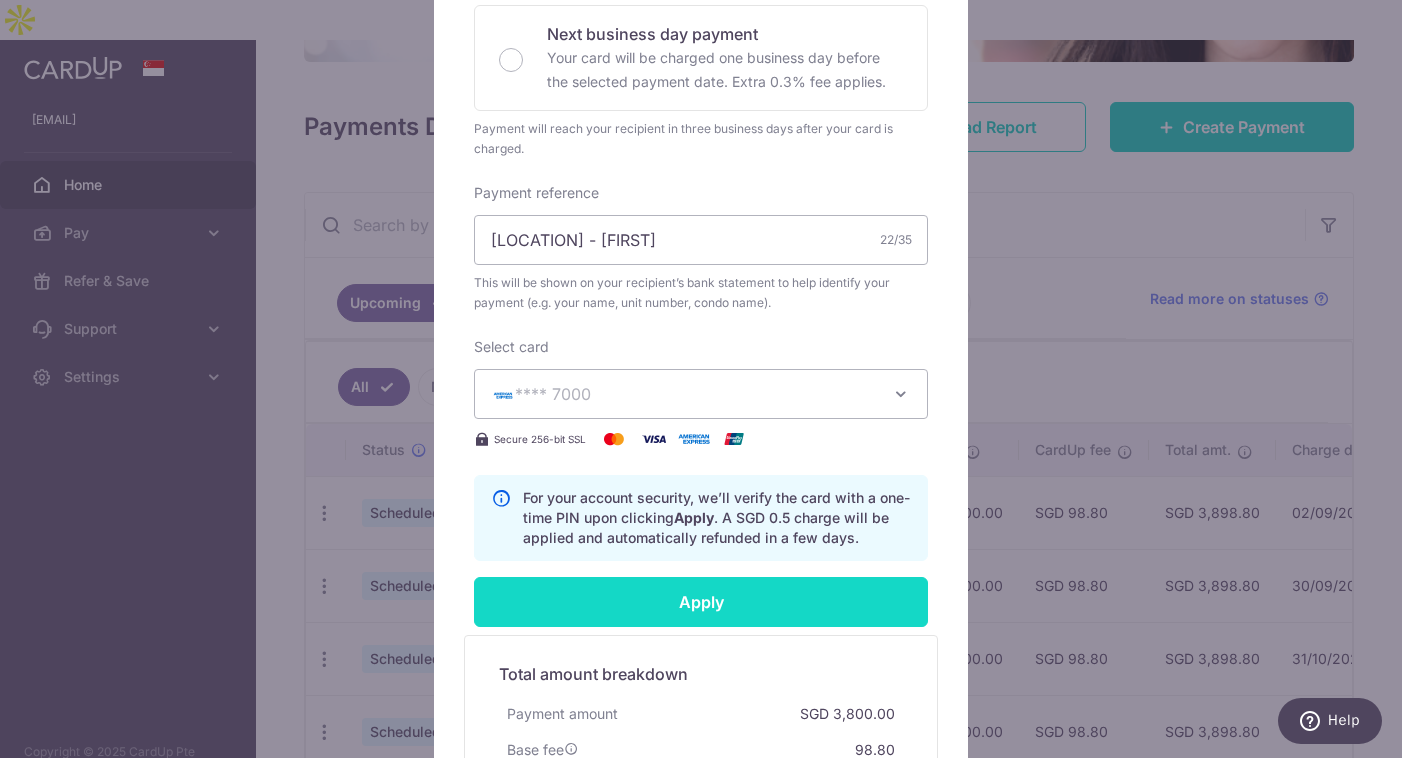 click on "Apply" at bounding box center (701, 602) 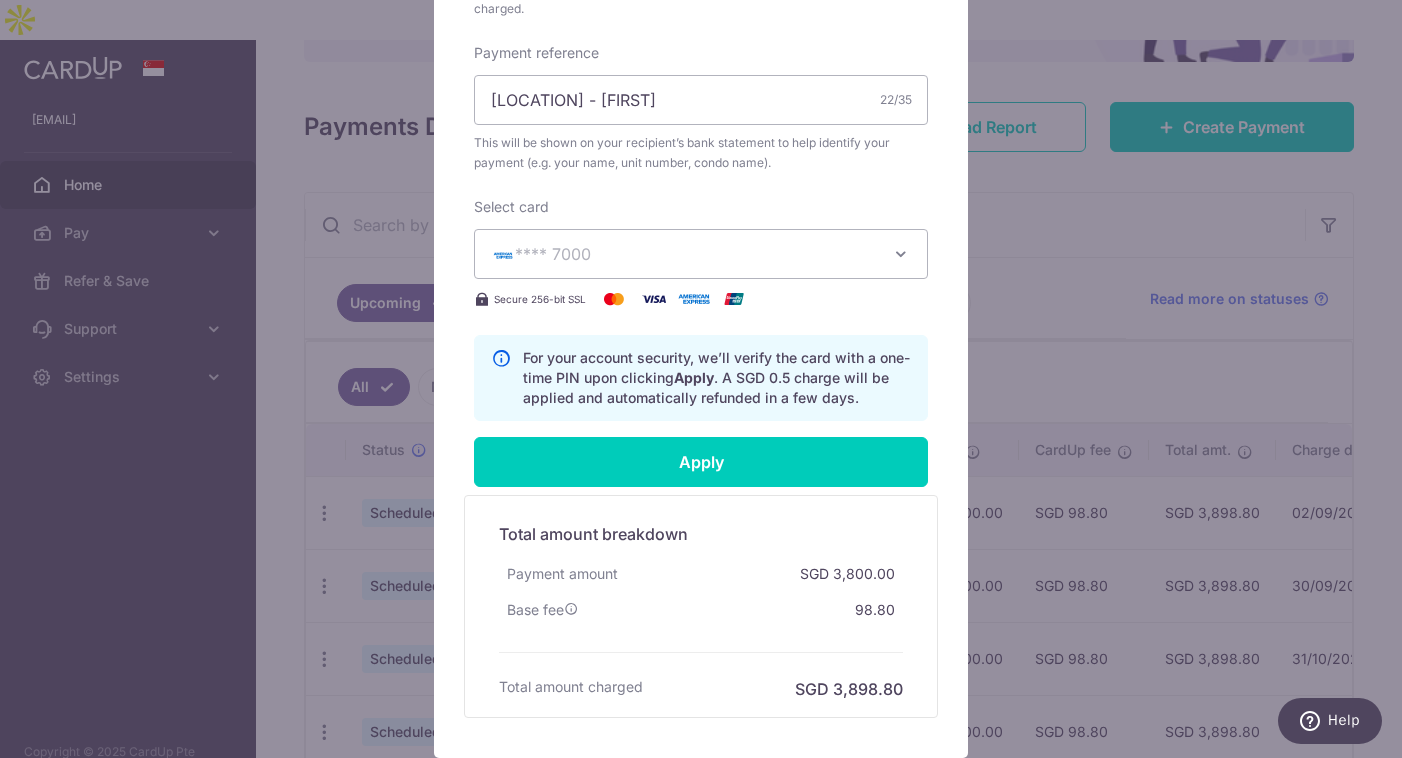 scroll, scrollTop: 758, scrollLeft: 0, axis: vertical 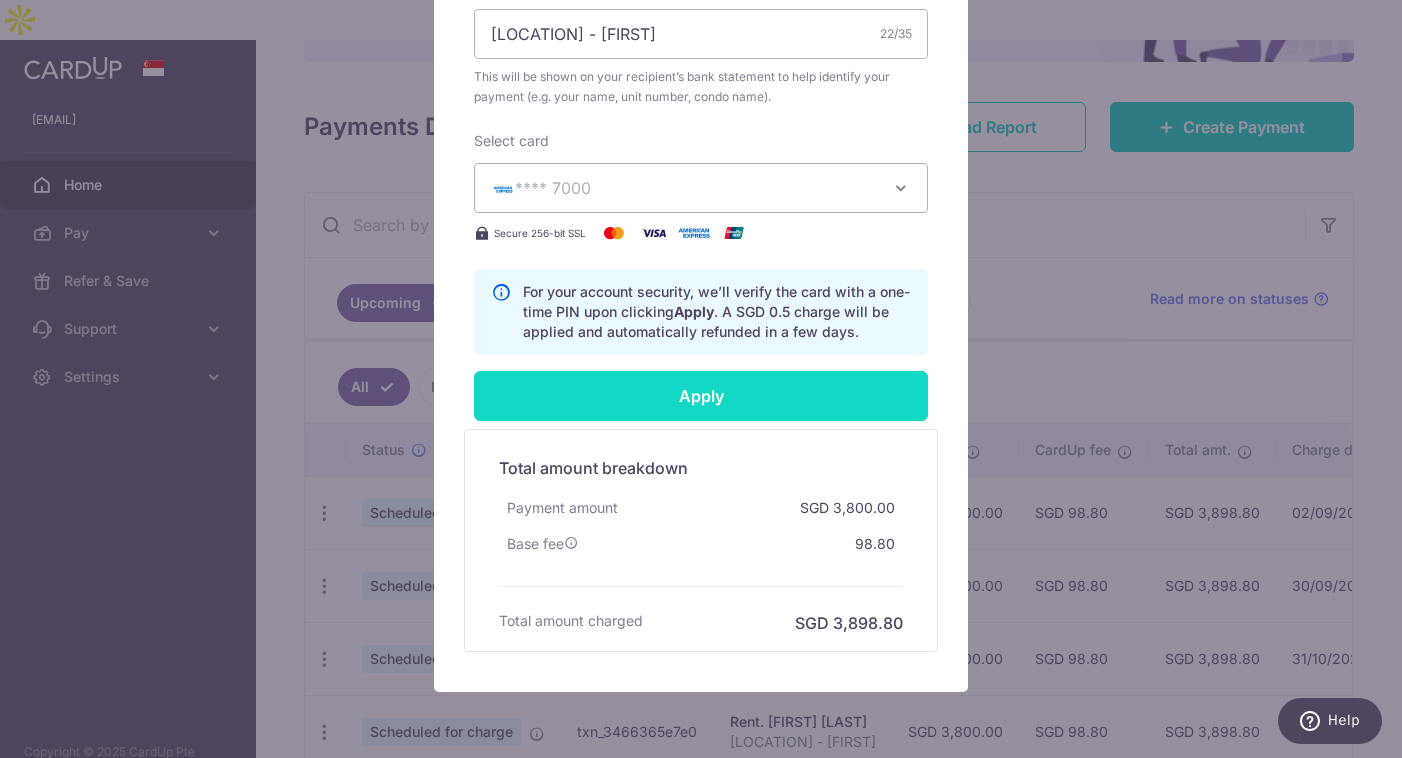 click on "Apply" at bounding box center (701, 396) 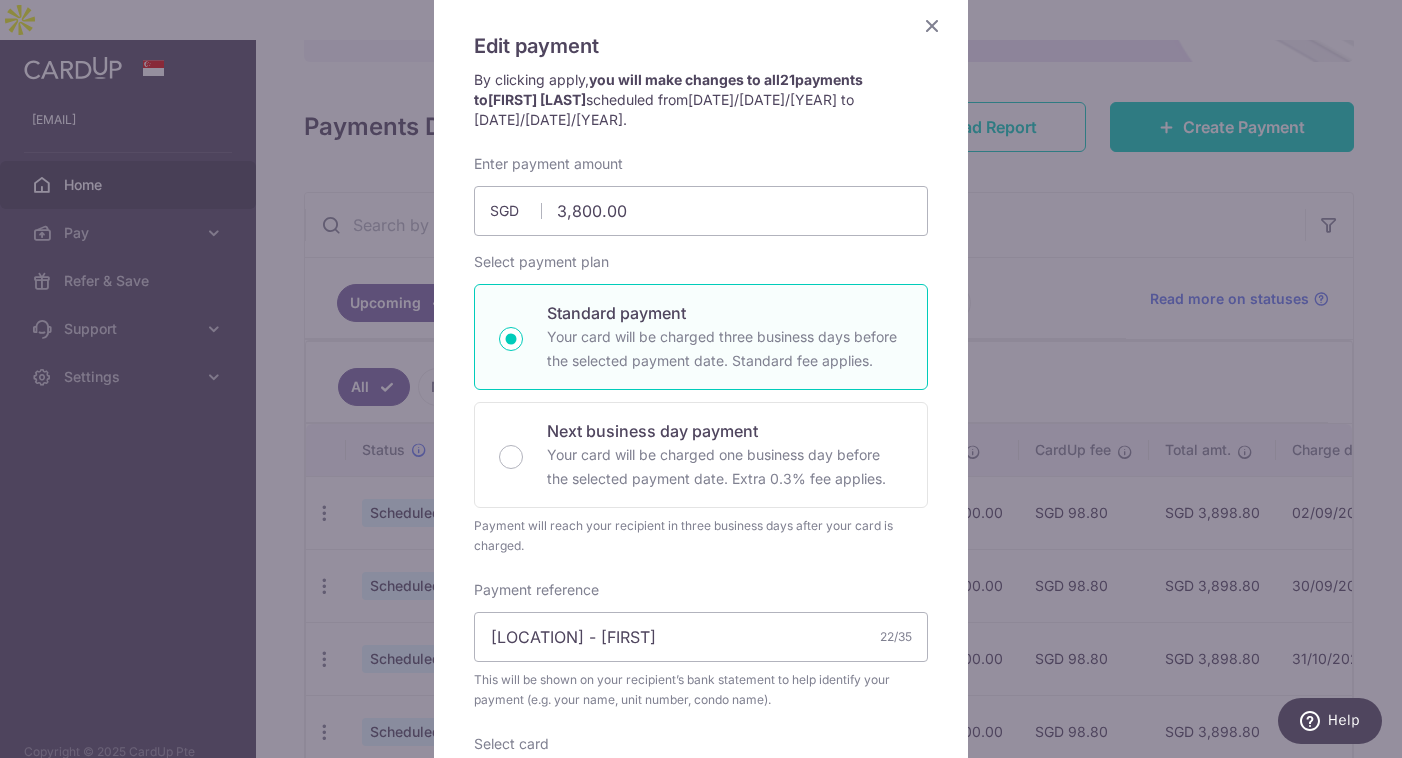 scroll, scrollTop: 0, scrollLeft: 0, axis: both 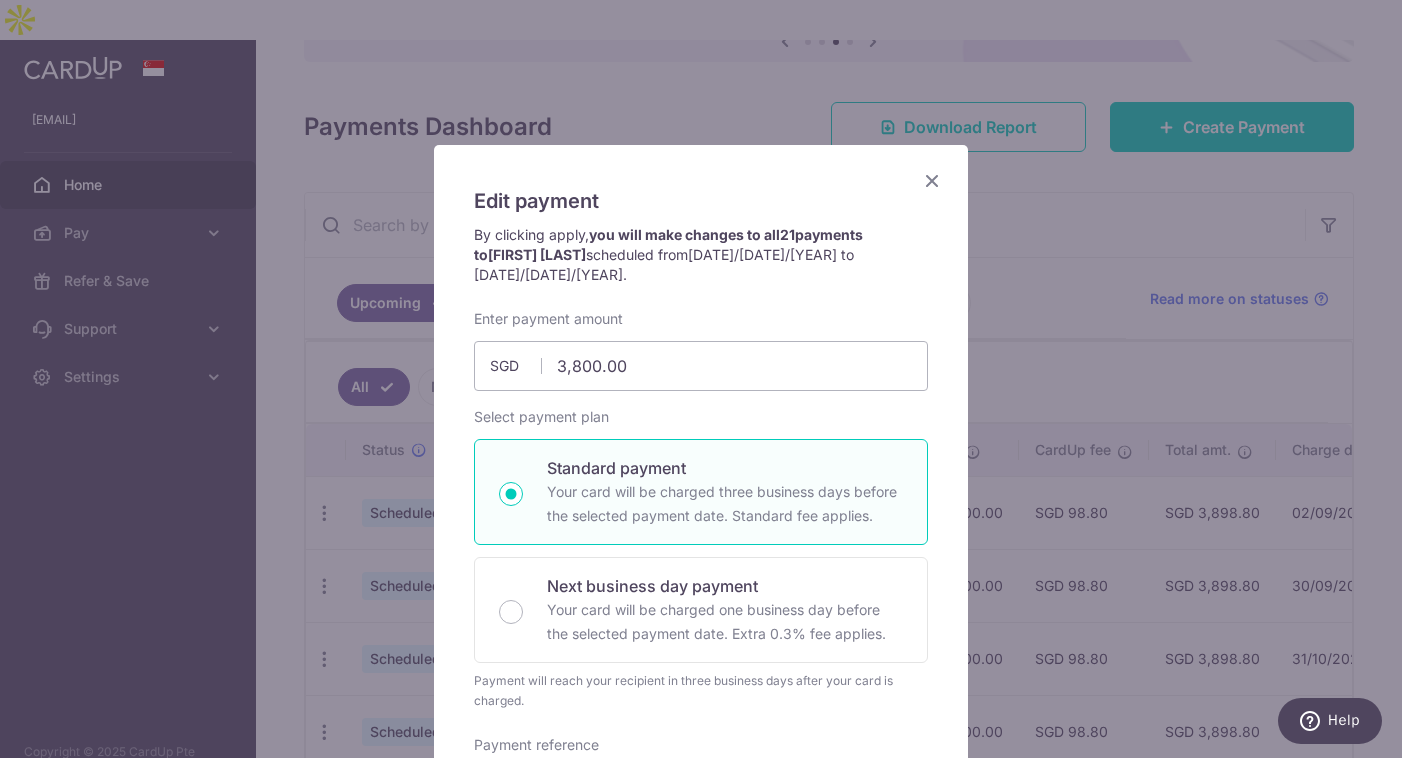 type on "Successfully Applied" 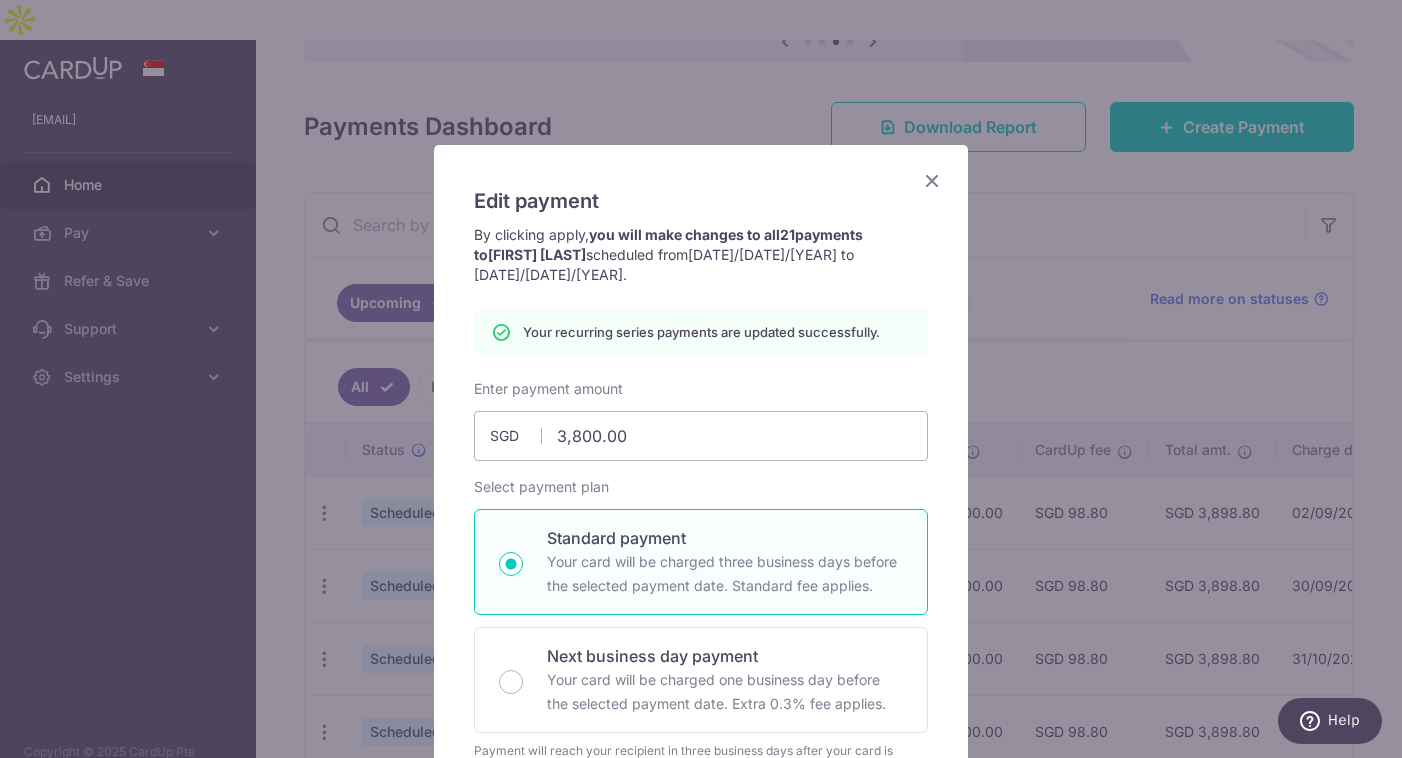 click at bounding box center (932, 180) 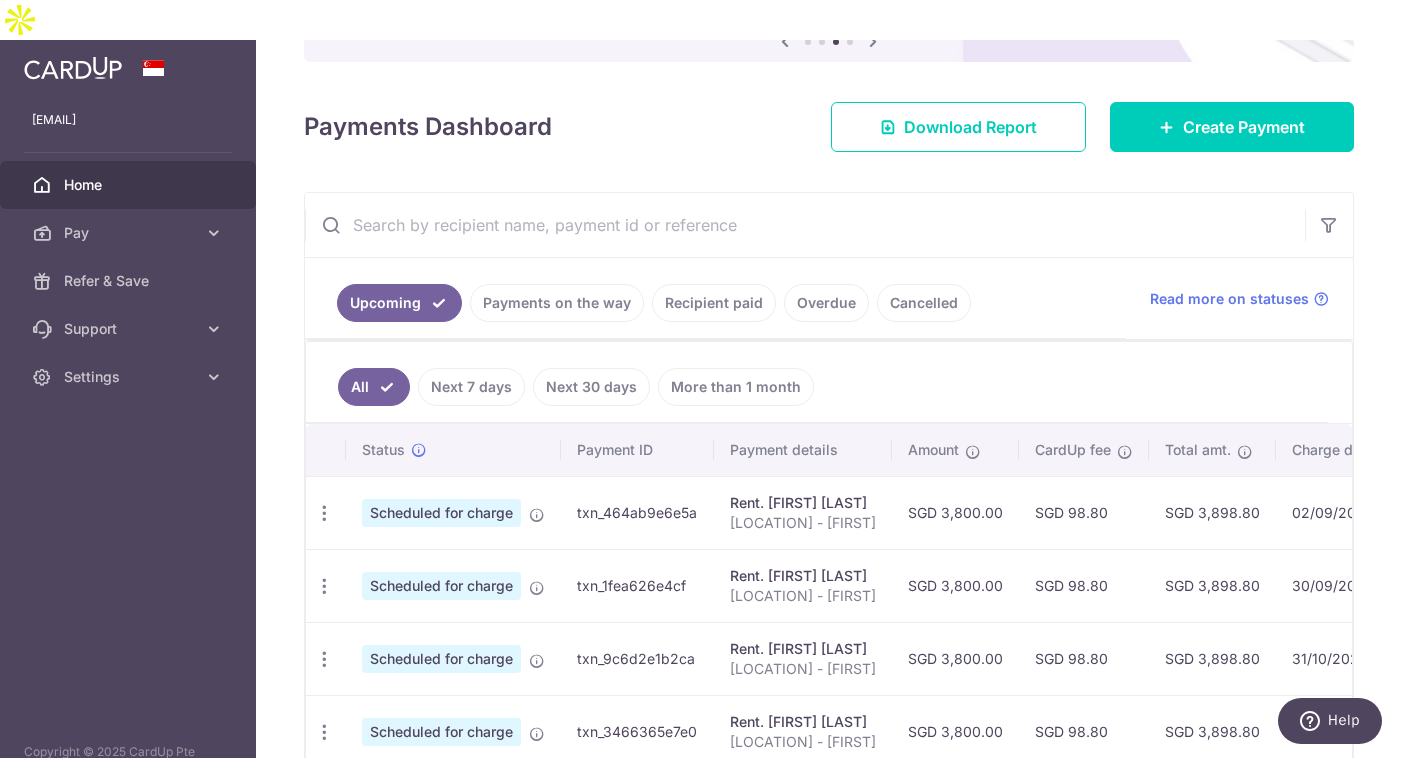 scroll, scrollTop: 259, scrollLeft: 0, axis: vertical 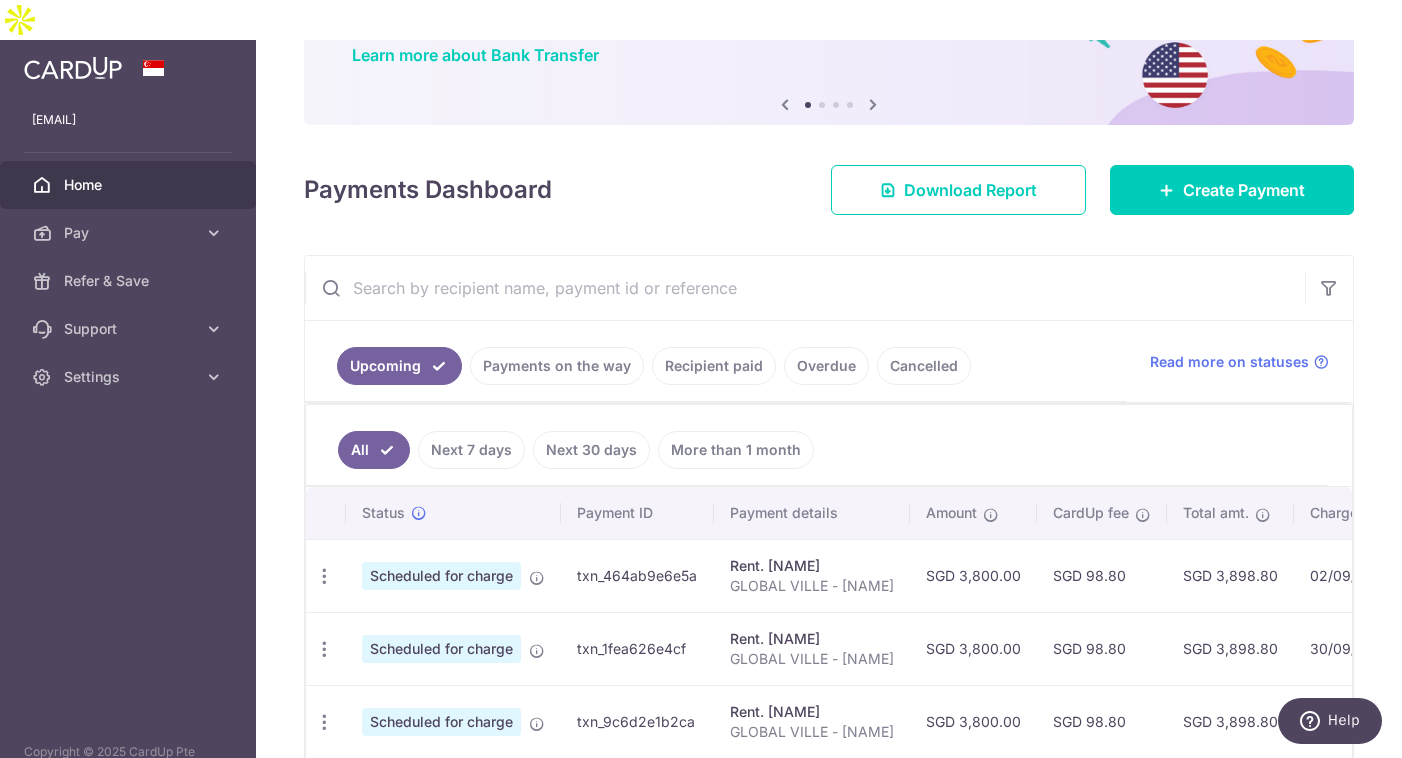 click on "Payments on the way" at bounding box center (557, 366) 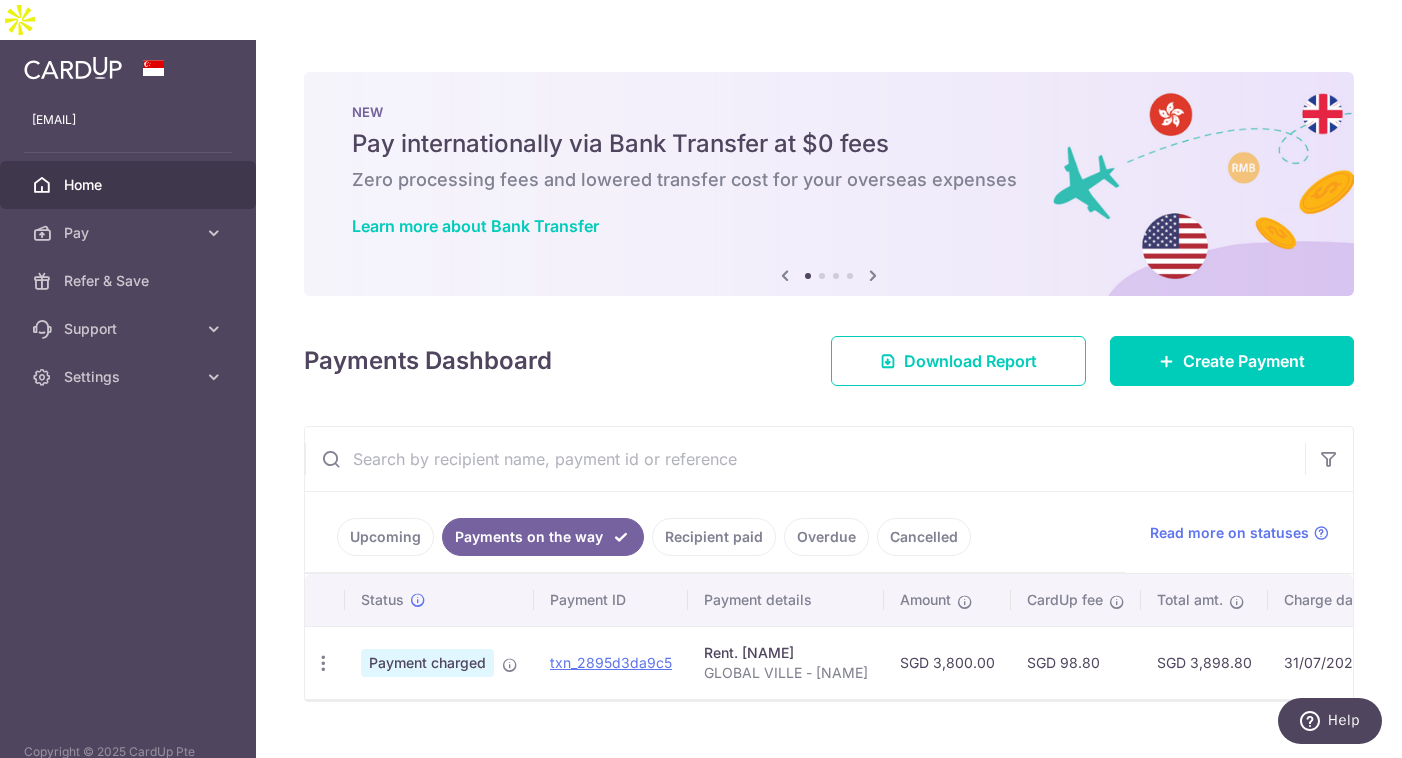 scroll, scrollTop: 0, scrollLeft: 0, axis: both 